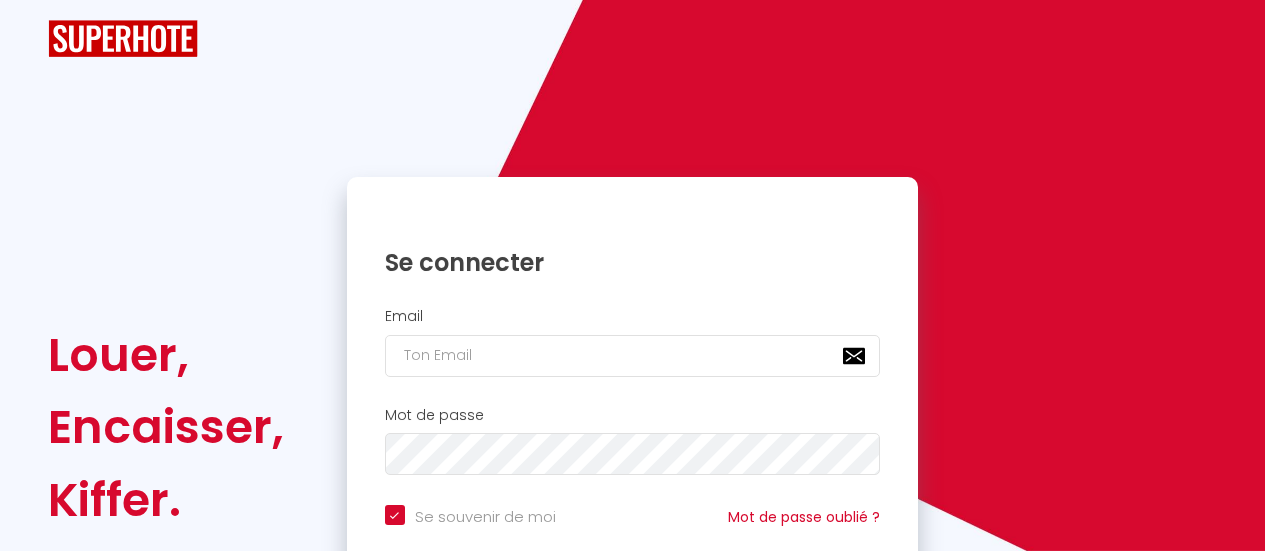 scroll, scrollTop: 85, scrollLeft: 0, axis: vertical 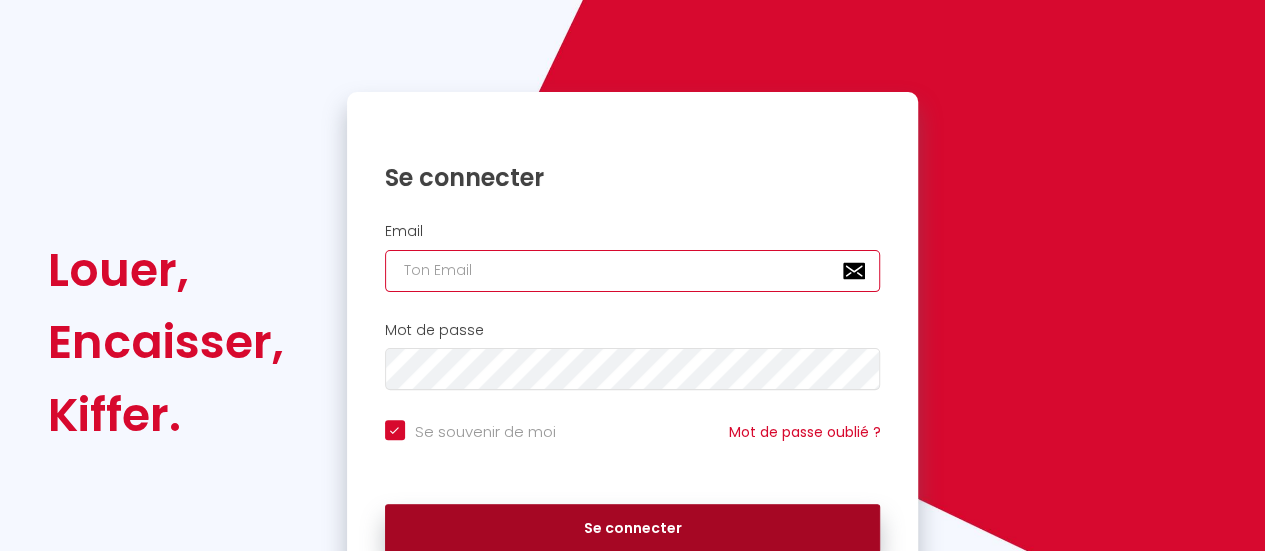 type on "[PERSON_NAME][EMAIL_ADDRESS][DOMAIN_NAME]" 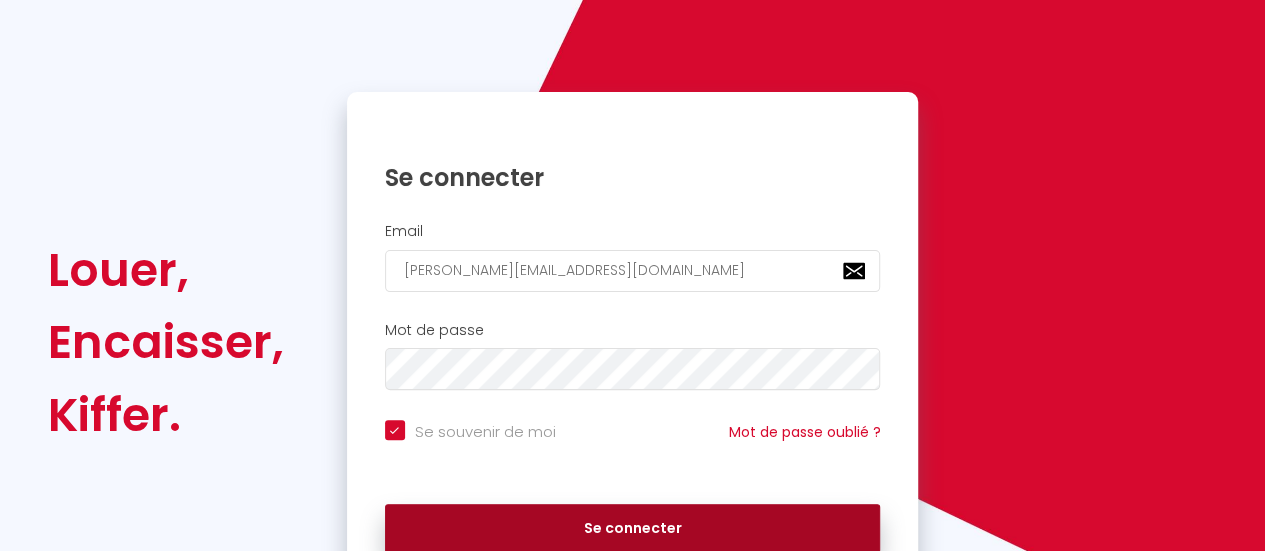 click on "Se connecter" at bounding box center (633, 529) 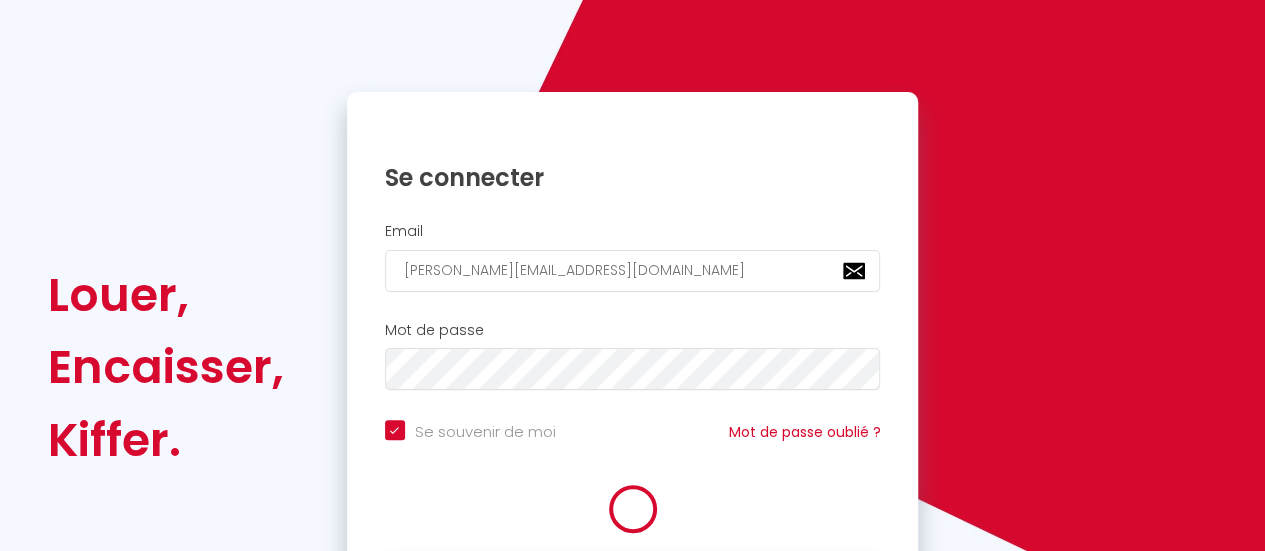 scroll, scrollTop: 110, scrollLeft: 0, axis: vertical 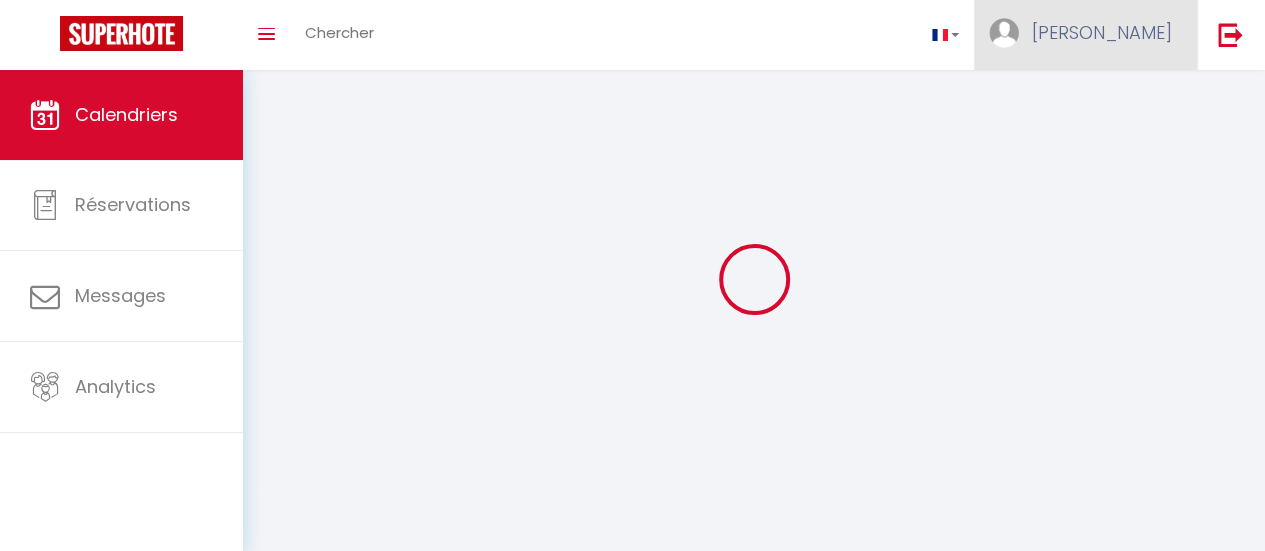 click on "[PERSON_NAME]" at bounding box center (1085, 35) 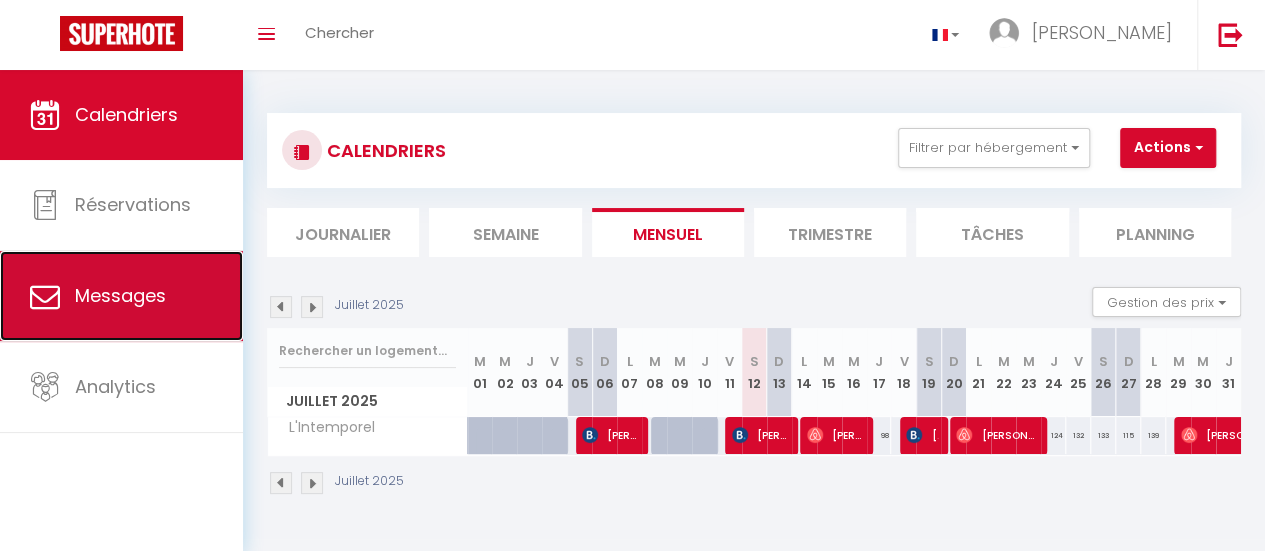 click on "Messages" at bounding box center (120, 295) 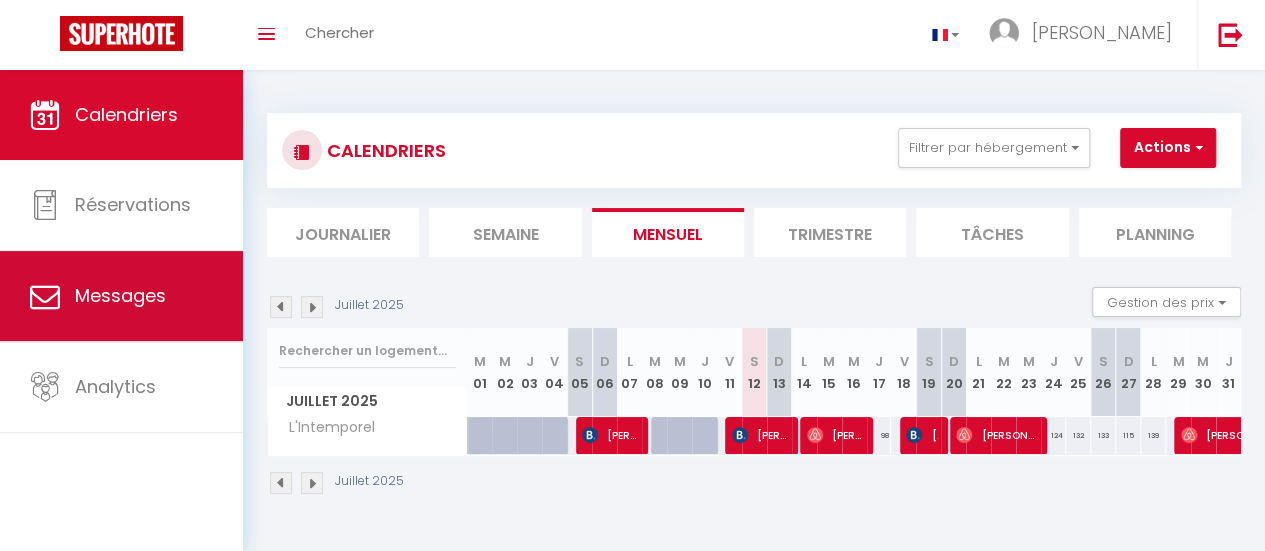 select on "message" 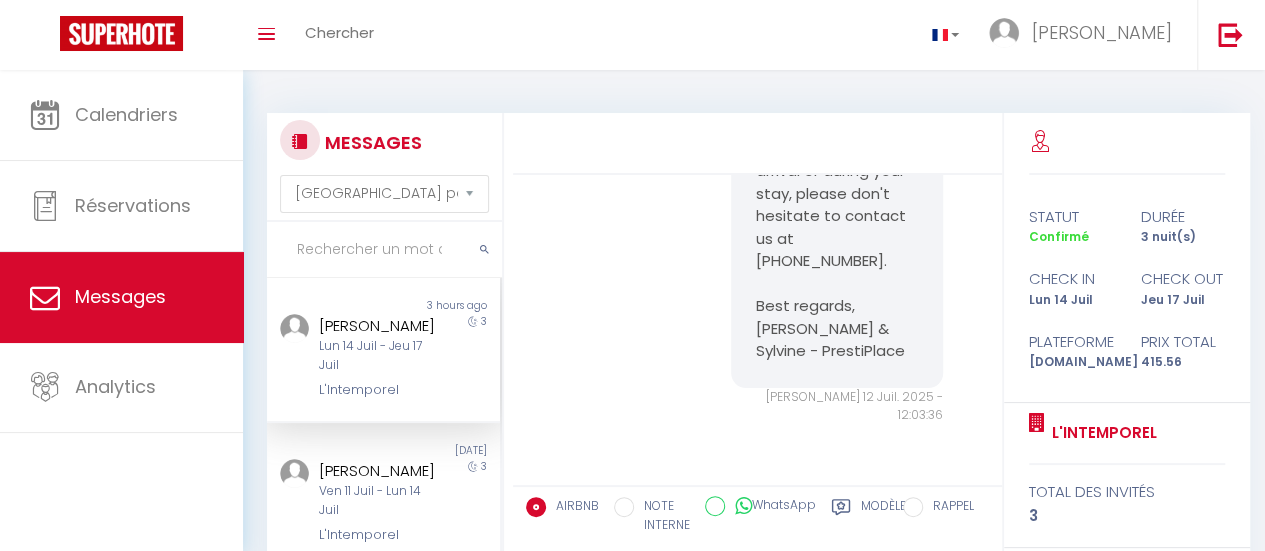 scroll, scrollTop: 5446, scrollLeft: 0, axis: vertical 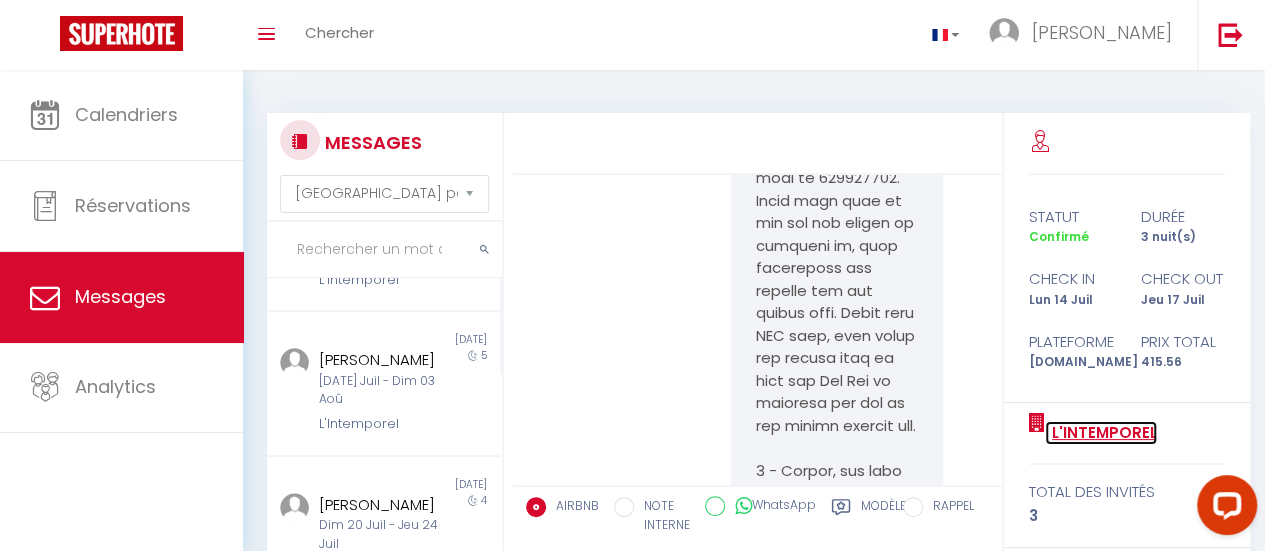 click on "L'Intemporel" at bounding box center (1101, 433) 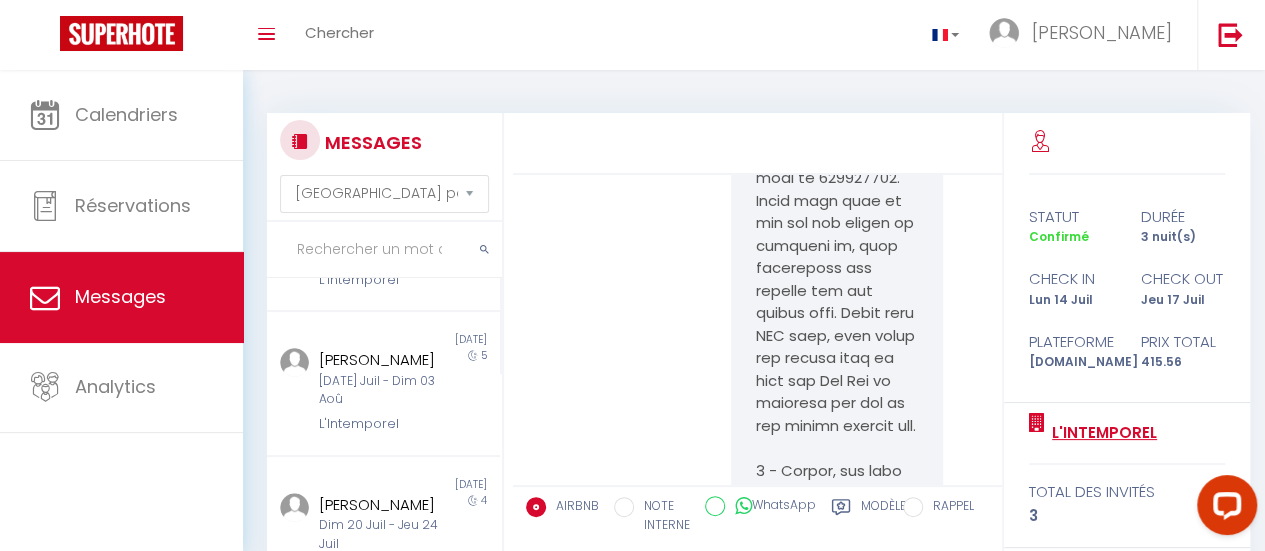 select on "3" 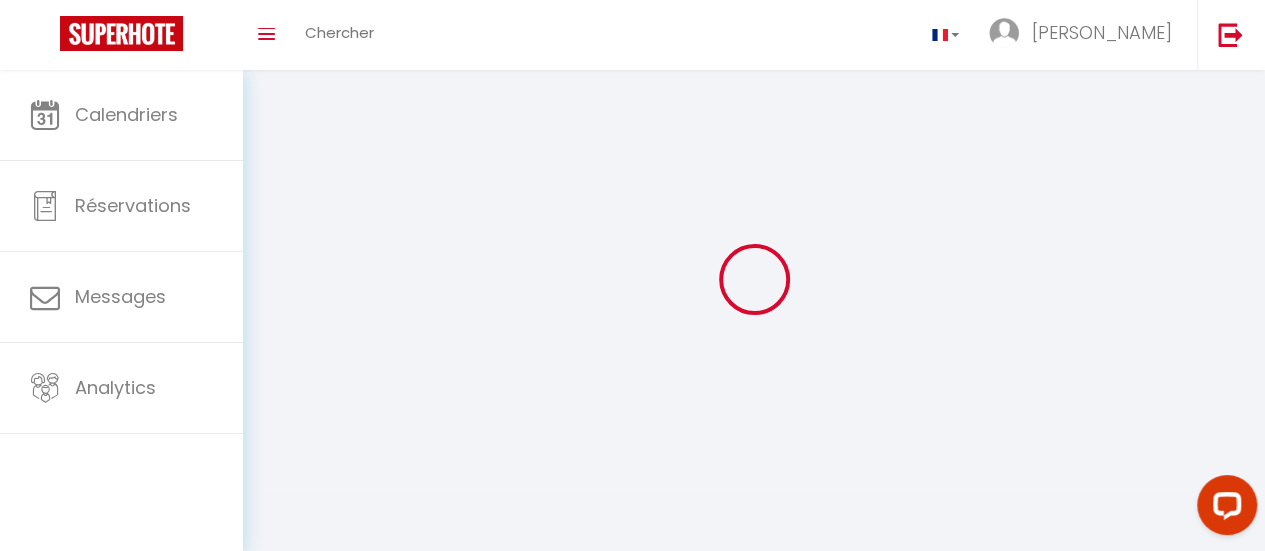 select 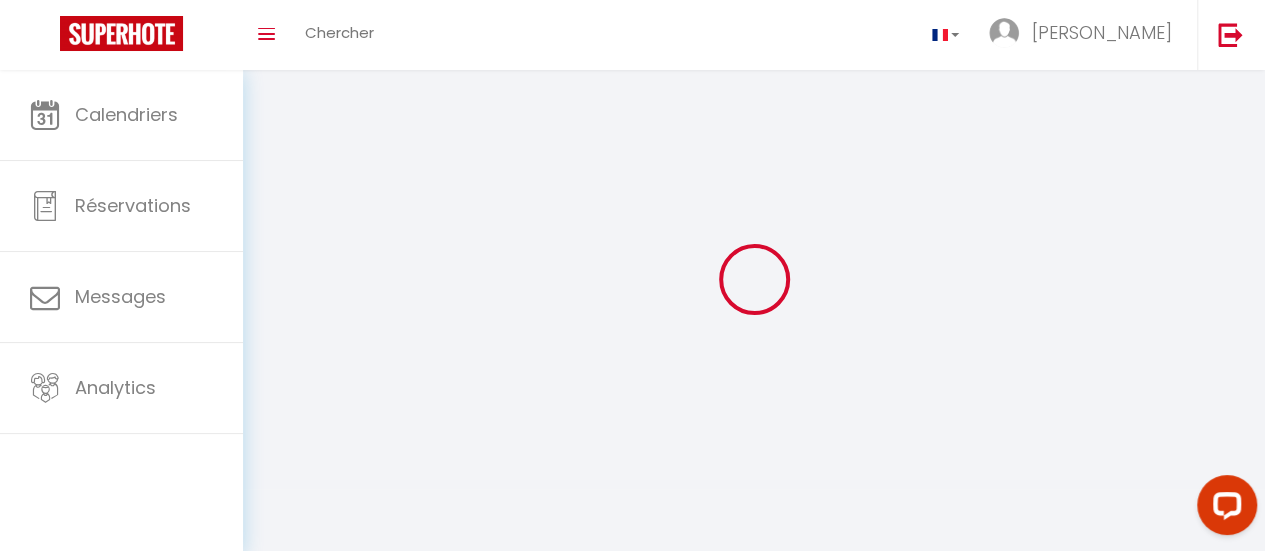select 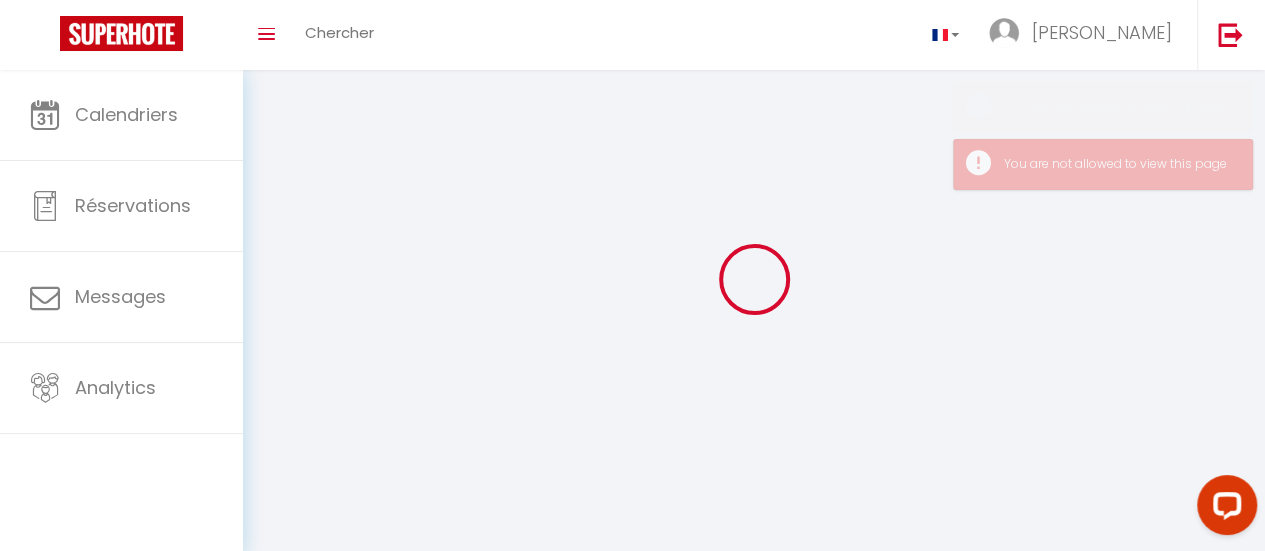 select 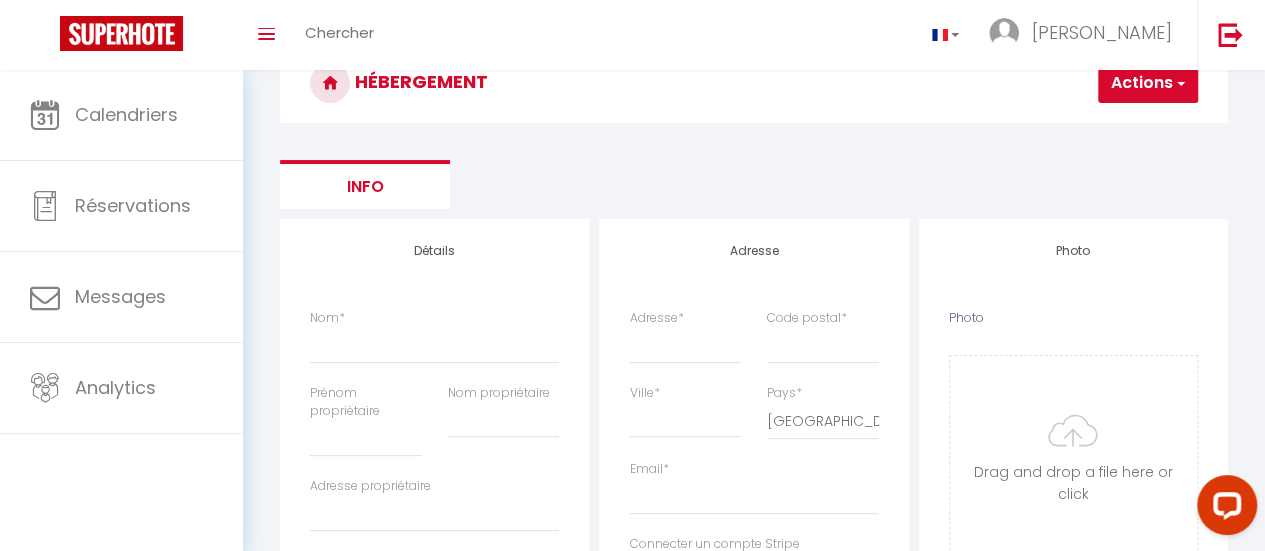 scroll, scrollTop: 0, scrollLeft: 0, axis: both 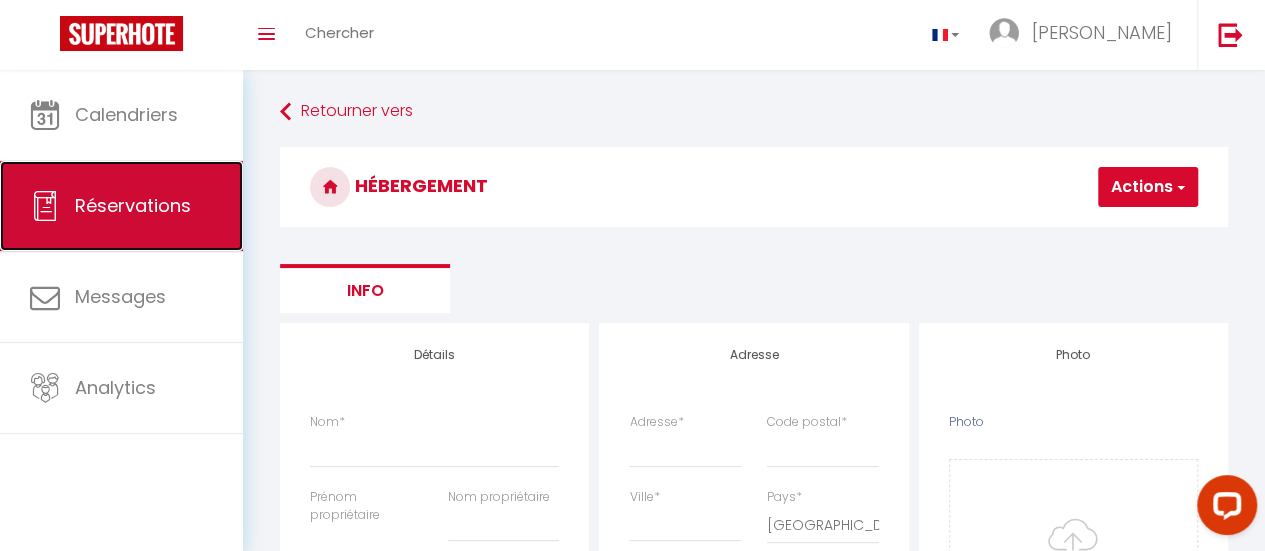 click on "Réservations" at bounding box center [133, 205] 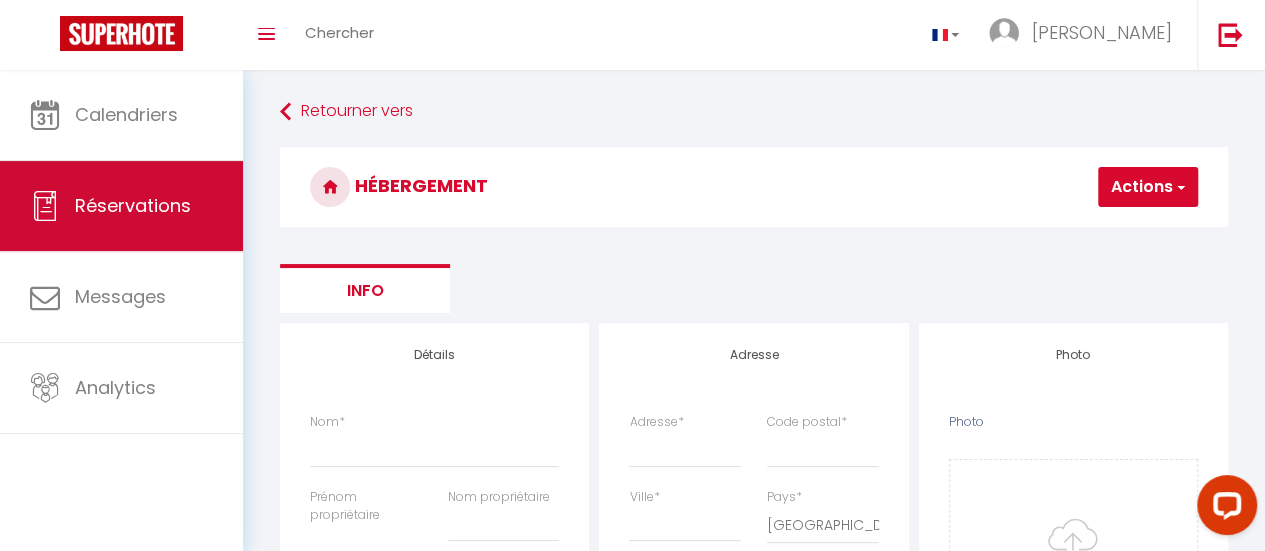select on "not_cancelled" 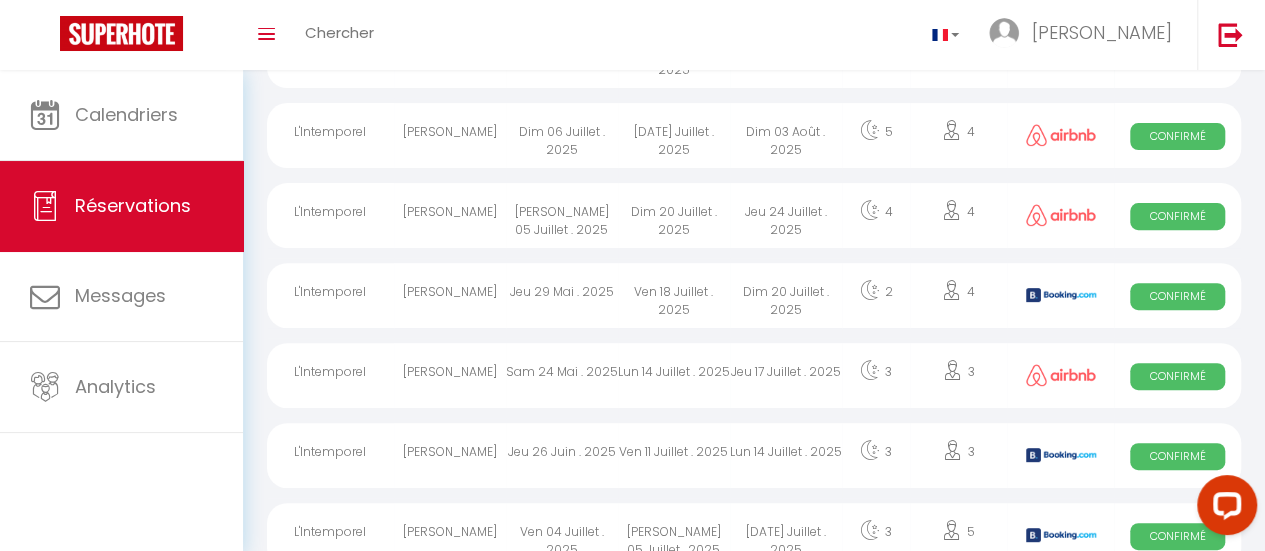 scroll, scrollTop: 300, scrollLeft: 0, axis: vertical 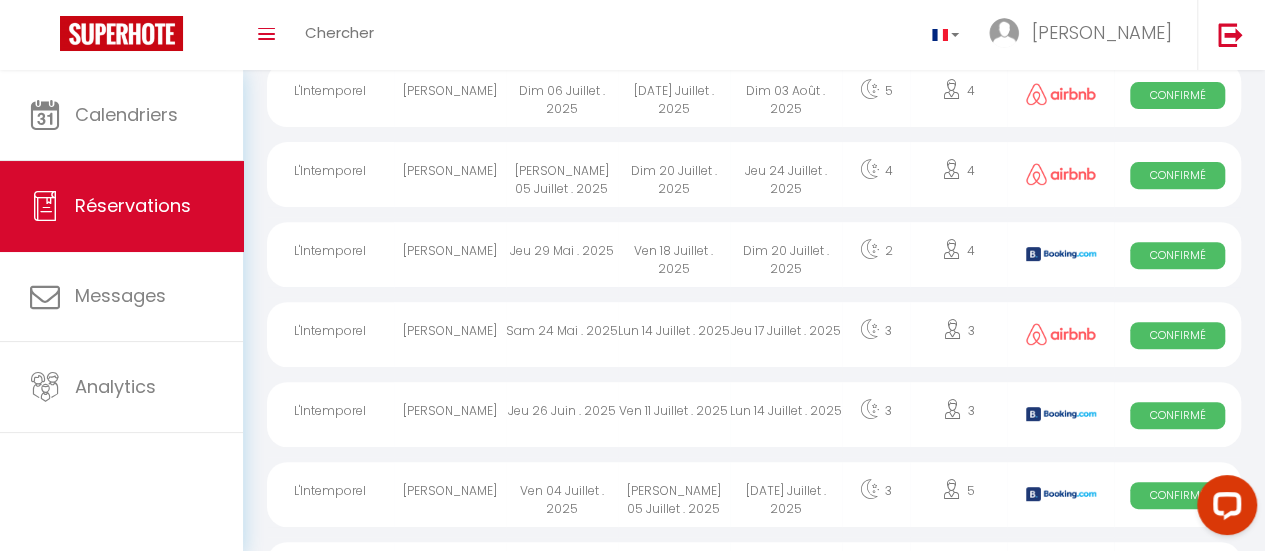 click on "Lun 14 Juillet . 2025" at bounding box center [786, 414] 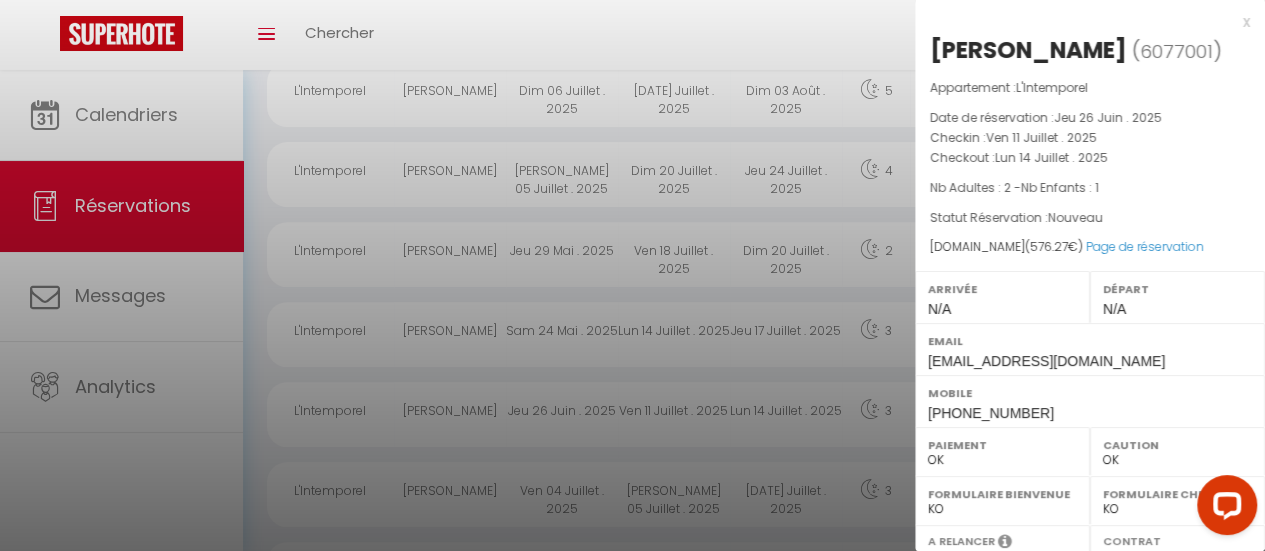 click at bounding box center (632, 275) 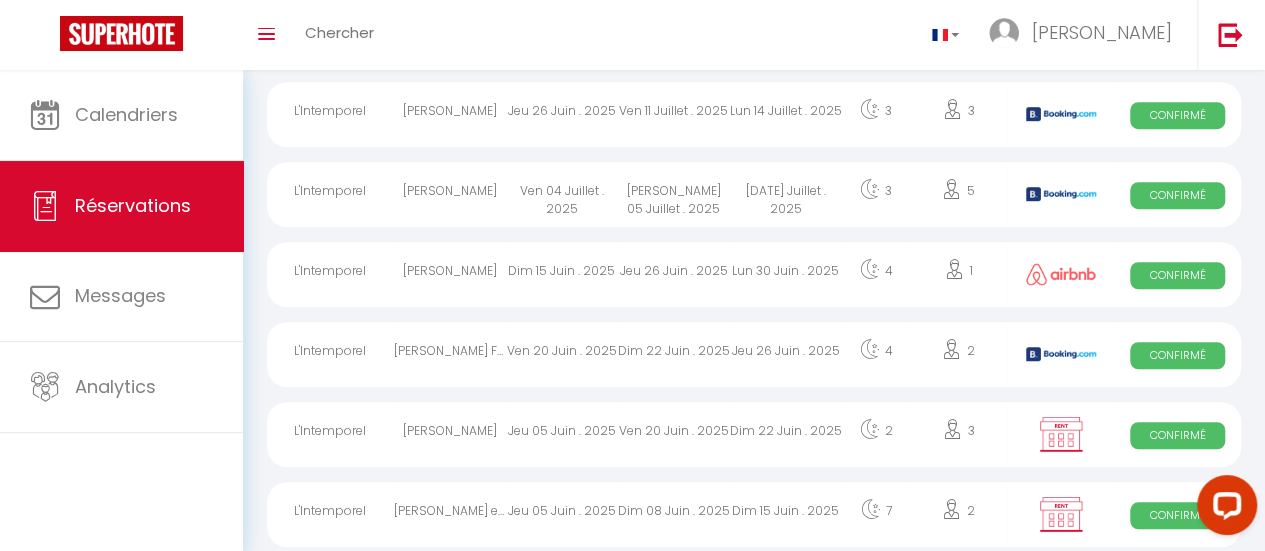 scroll, scrollTop: 500, scrollLeft: 0, axis: vertical 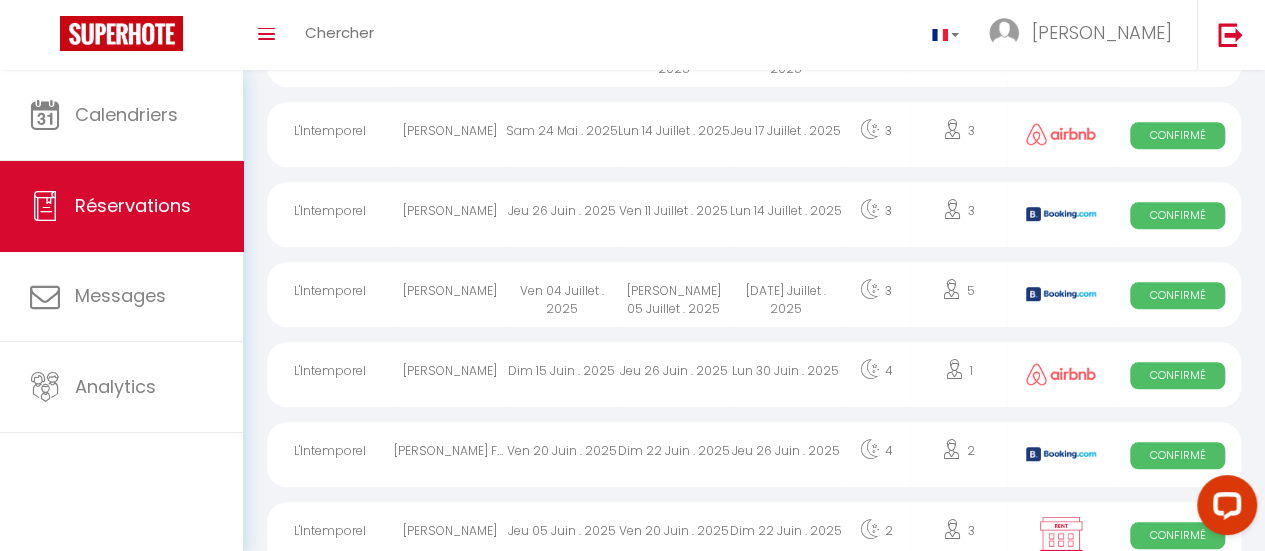 click on "Confirmé" at bounding box center (1177, 295) 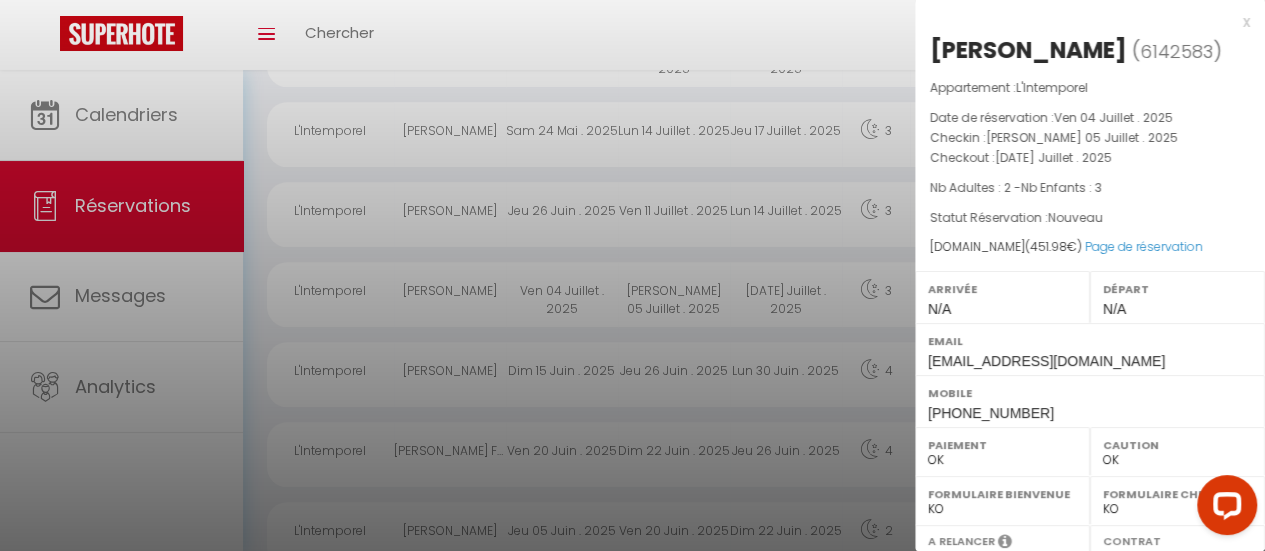 scroll, scrollTop: 72, scrollLeft: 0, axis: vertical 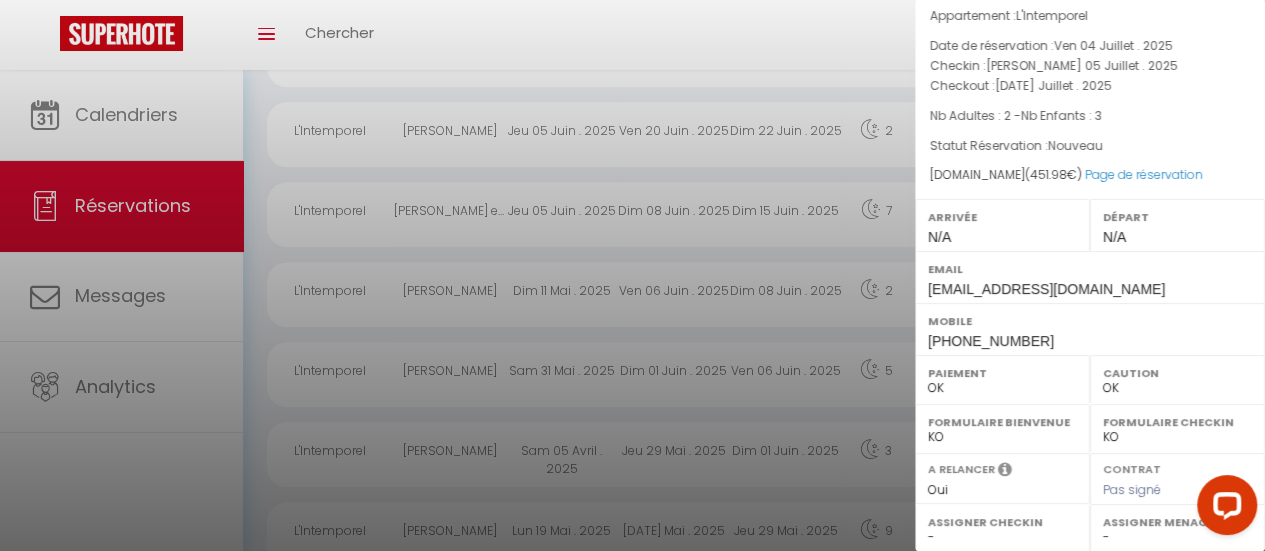 drag, startPoint x: 1142, startPoint y: 261, endPoint x: 1134, endPoint y: 238, distance: 24.351591 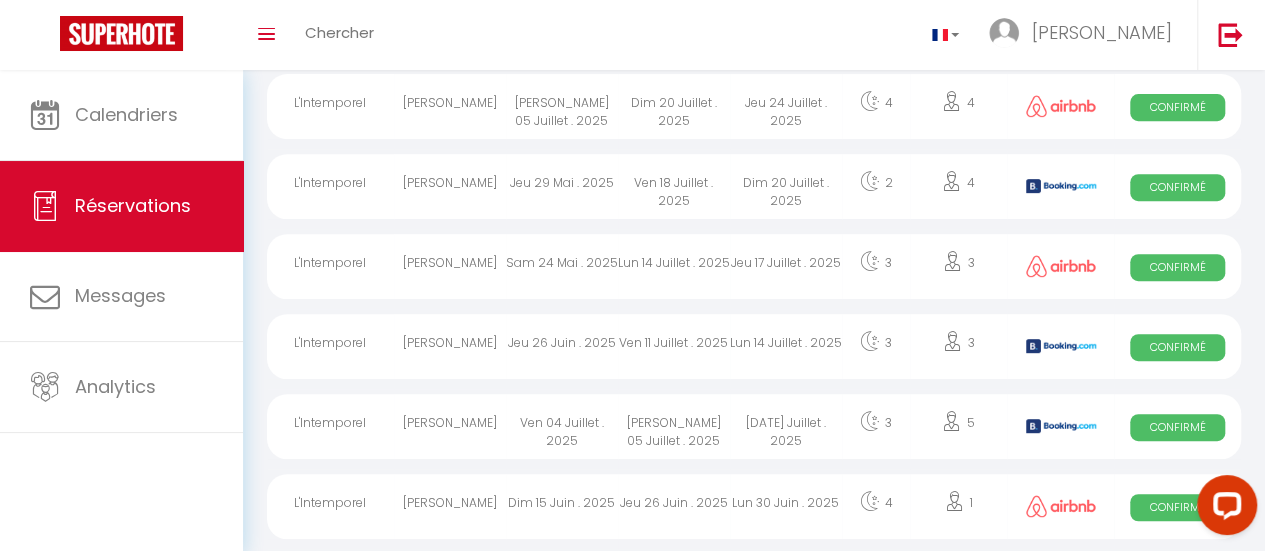 scroll, scrollTop: 400, scrollLeft: 0, axis: vertical 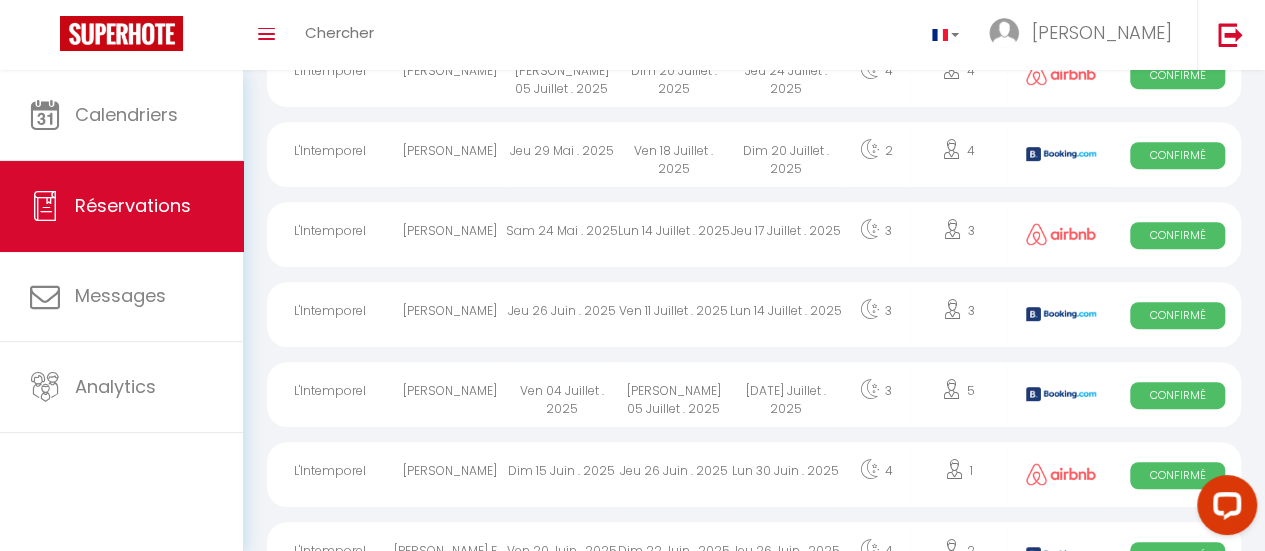 click on "Confirmé" at bounding box center [1177, 395] 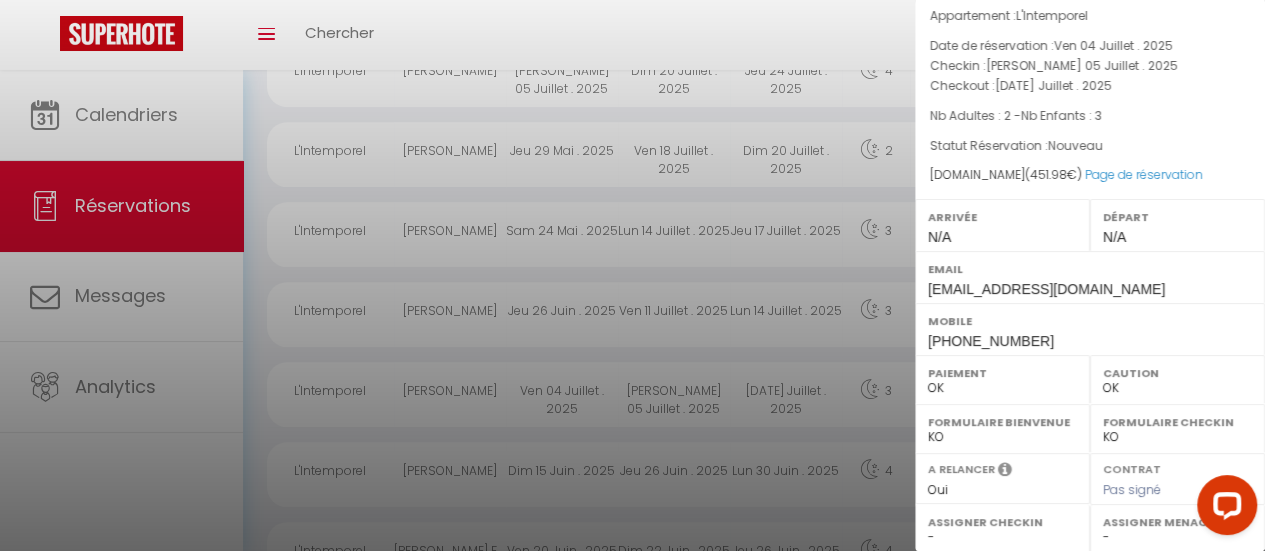 click at bounding box center (632, 275) 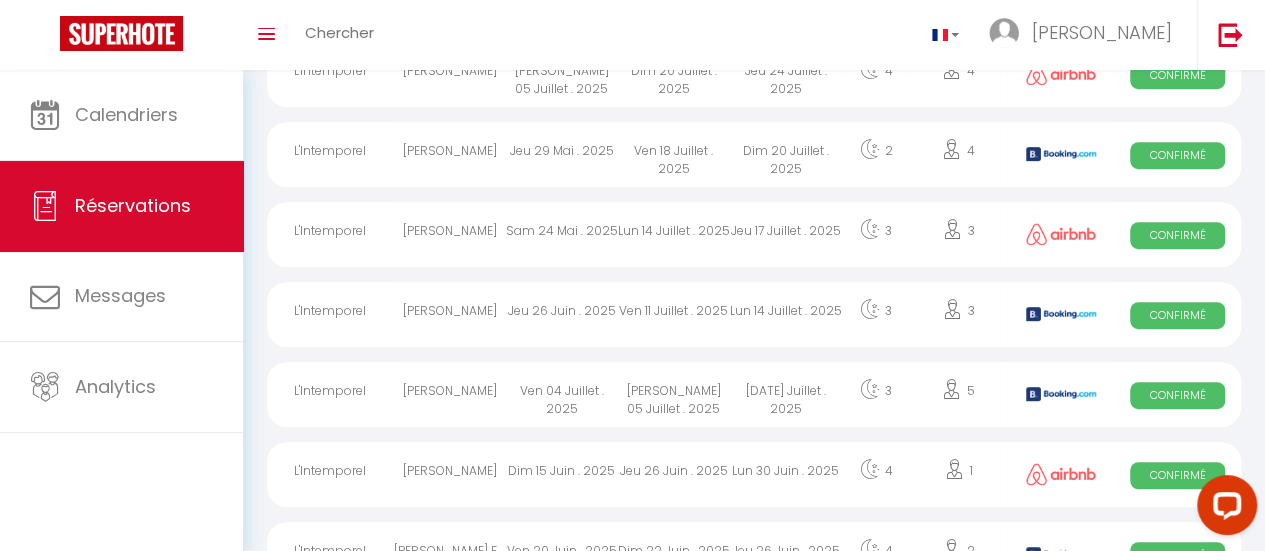 click on "Jeu 26 Juin . 2025" at bounding box center (562, 314) 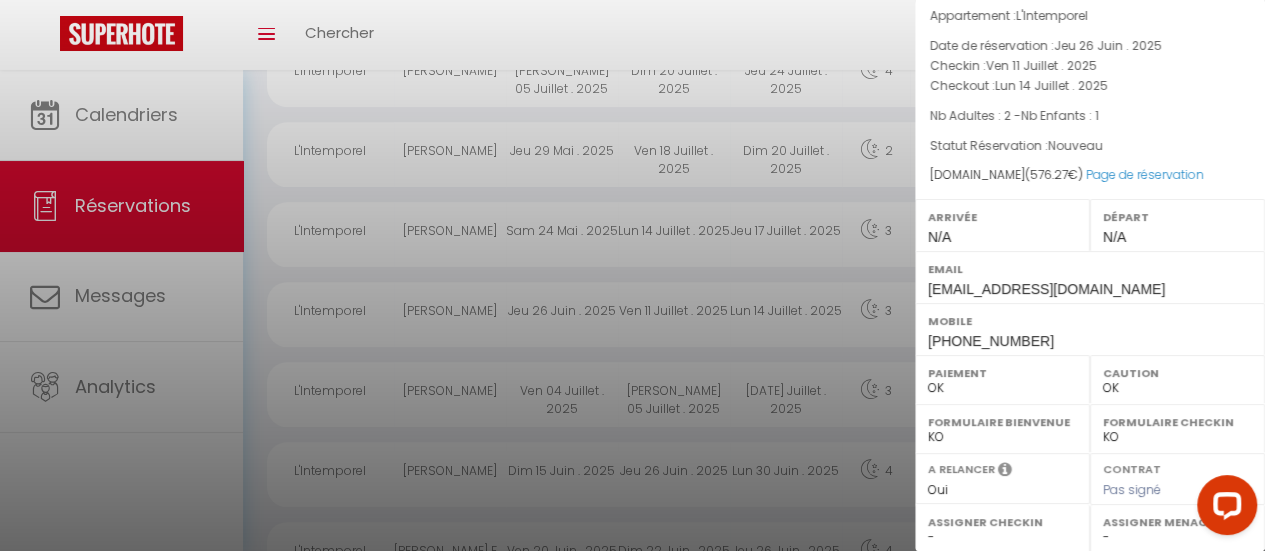 click at bounding box center (632, 275) 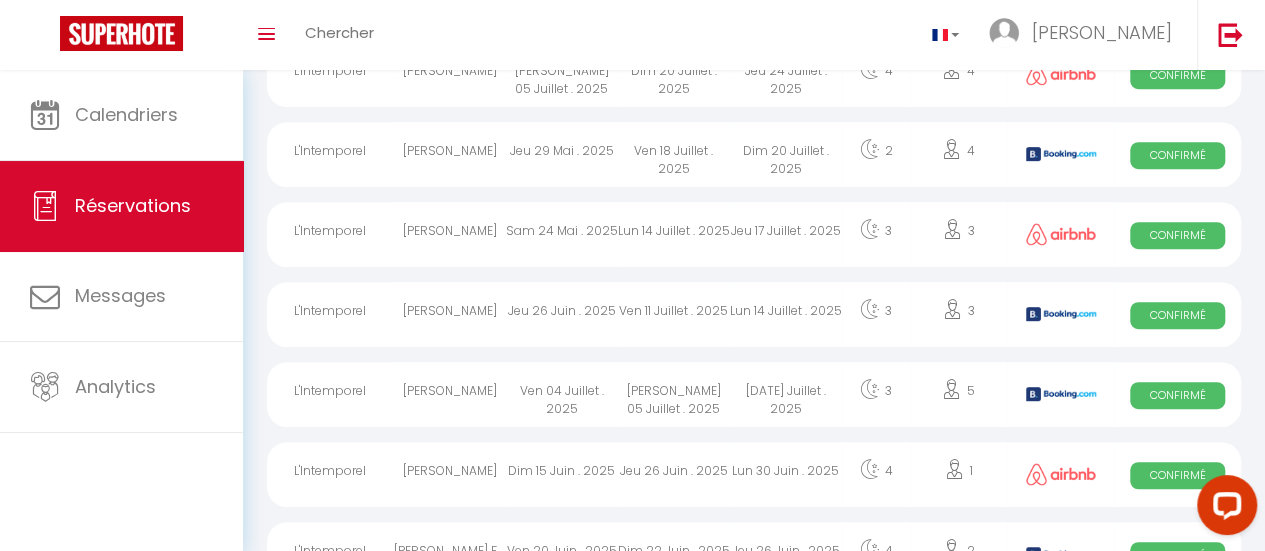 click on "Confirmé" at bounding box center (1177, 235) 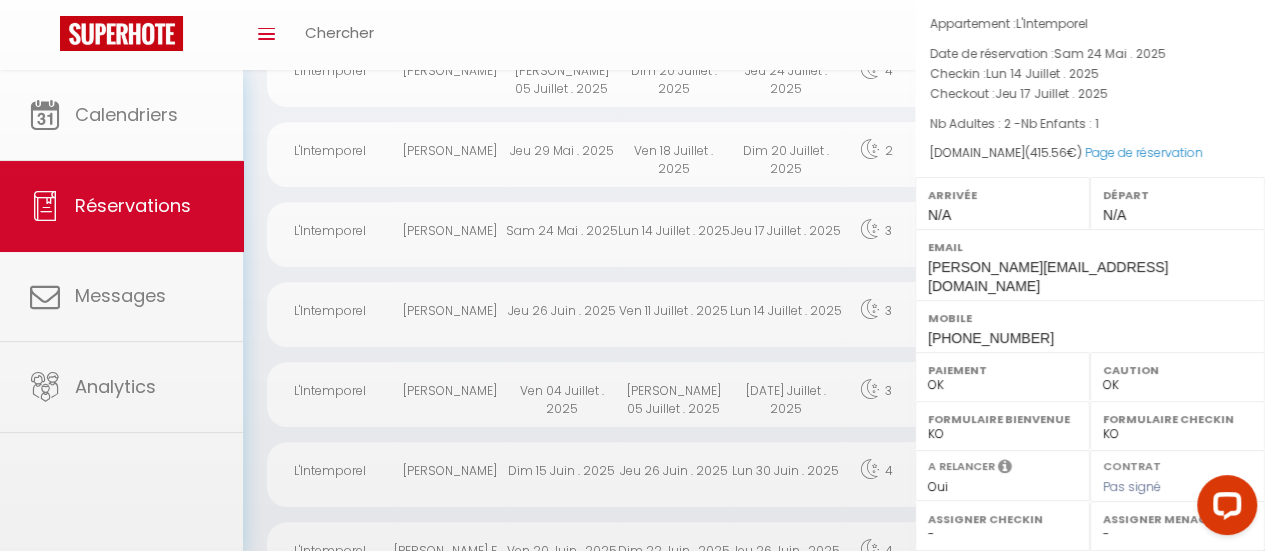 scroll, scrollTop: 42, scrollLeft: 0, axis: vertical 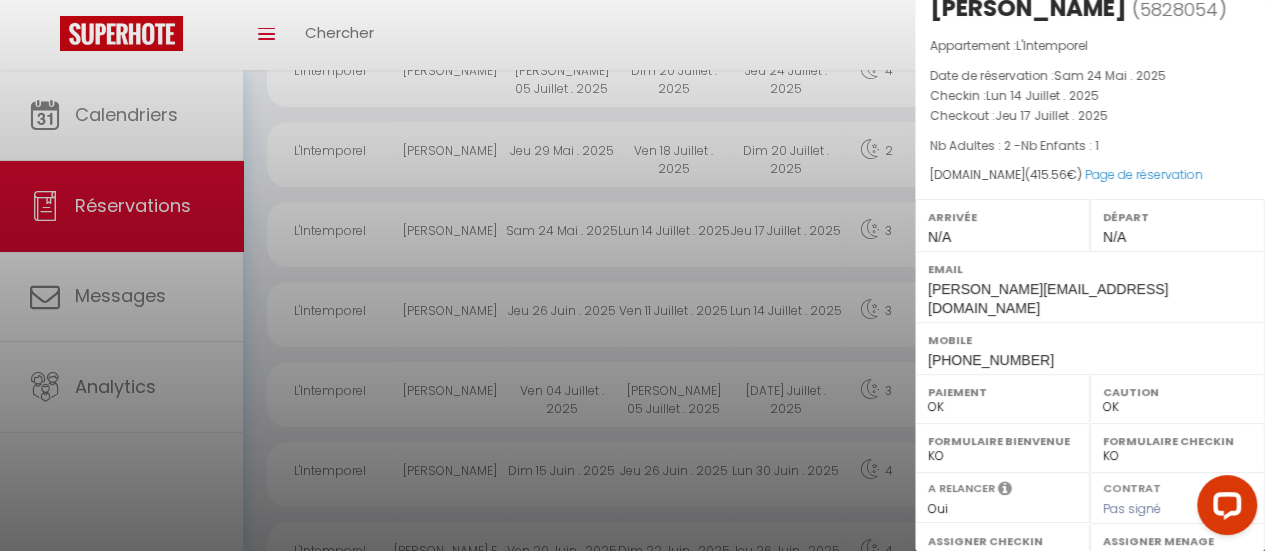click at bounding box center [632, 275] 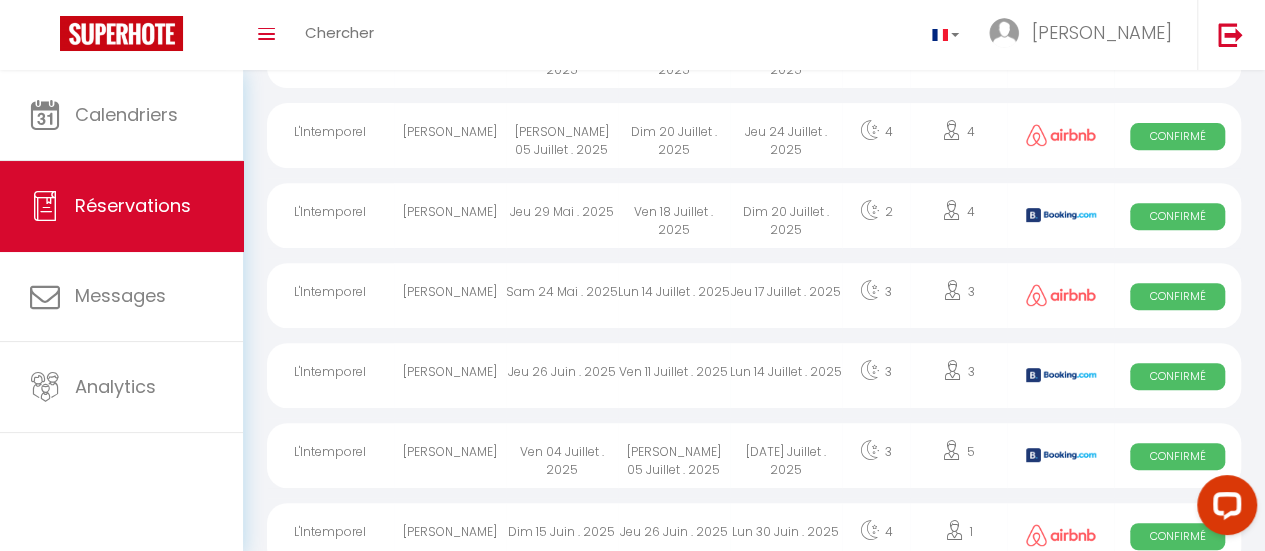 scroll, scrollTop: 300, scrollLeft: 0, axis: vertical 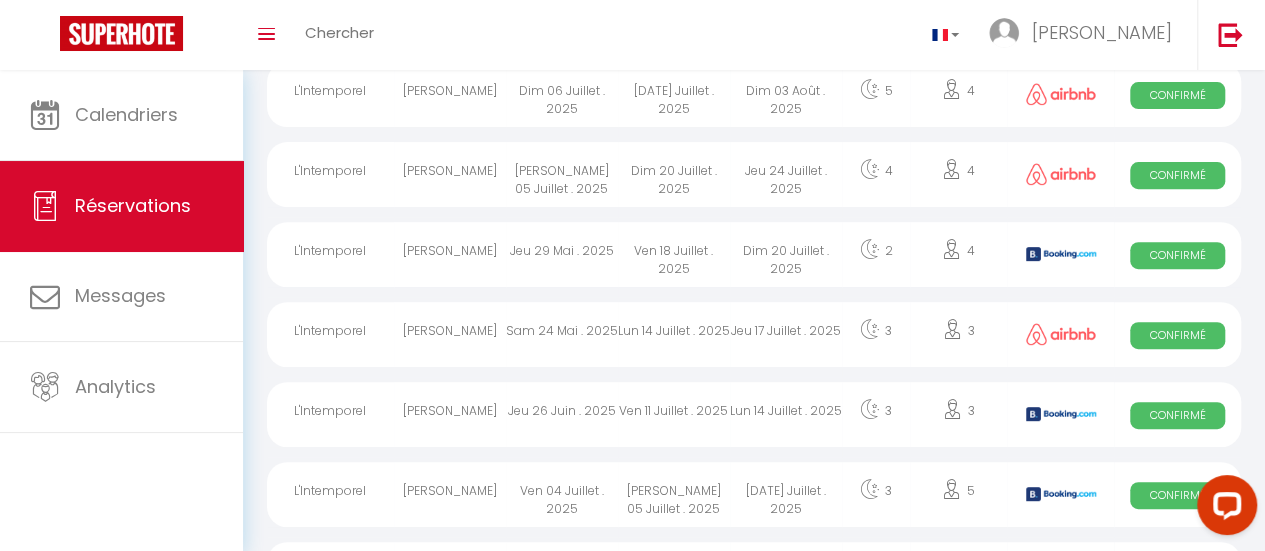click on "Confirmé" at bounding box center (1177, 335) 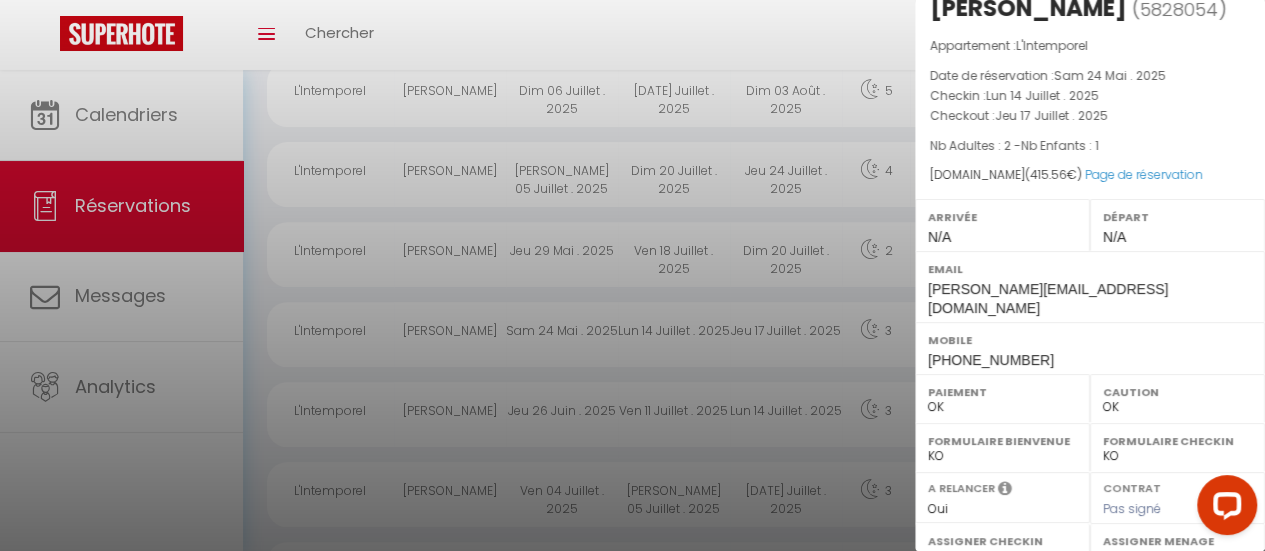 scroll, scrollTop: 0, scrollLeft: 0, axis: both 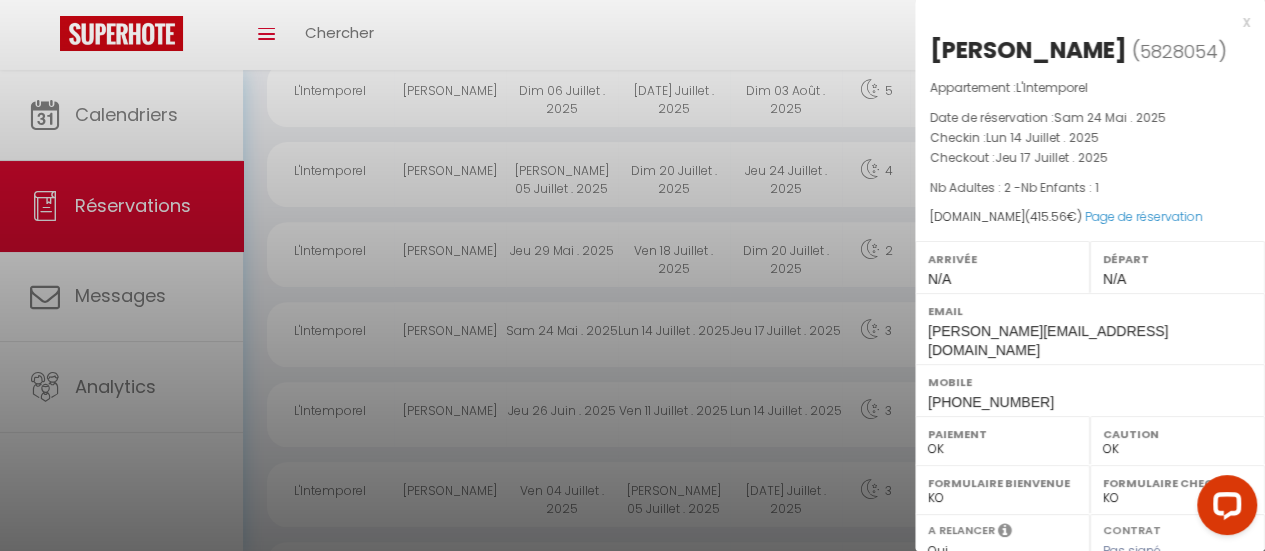 click on "x" at bounding box center (1082, 22) 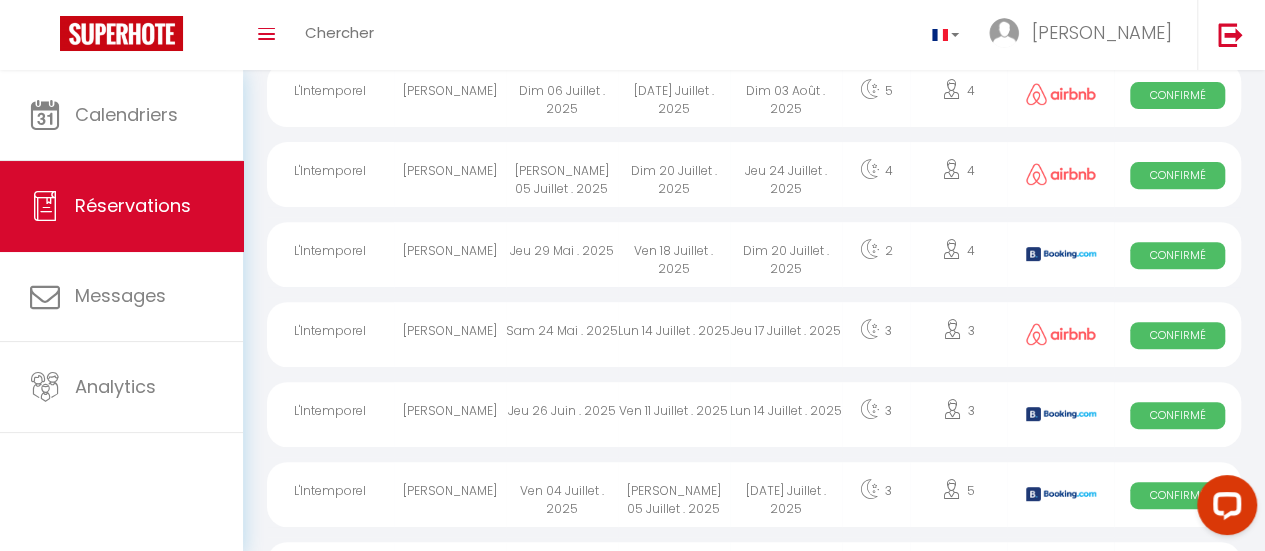 click on "Ven 18 Juillet . 2025" at bounding box center [674, 254] 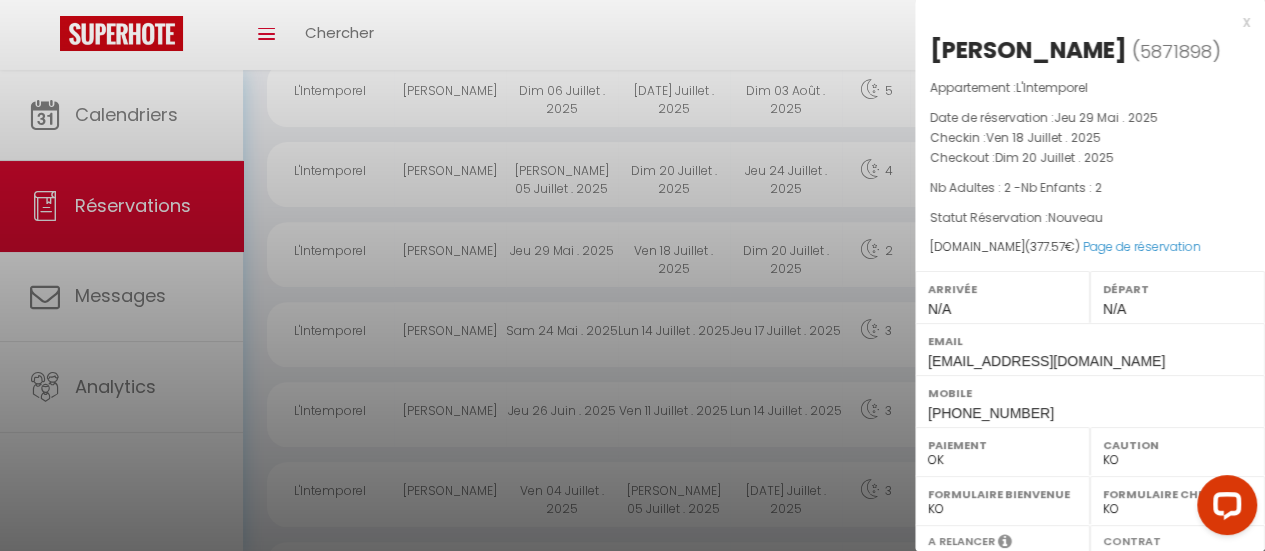 click on "x" at bounding box center [1082, 22] 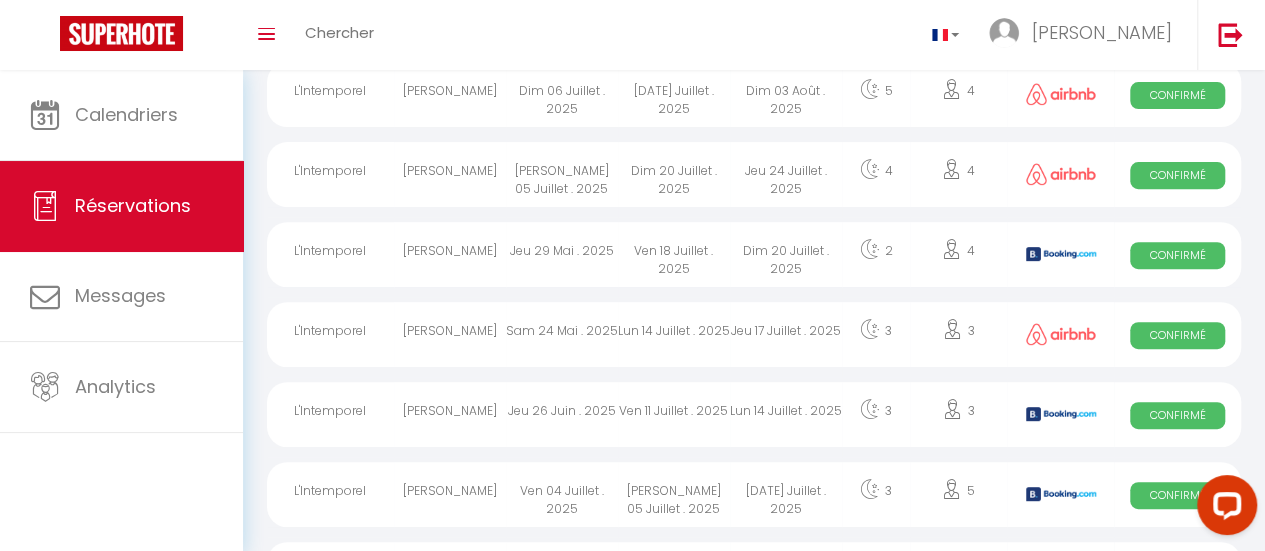 scroll, scrollTop: 200, scrollLeft: 0, axis: vertical 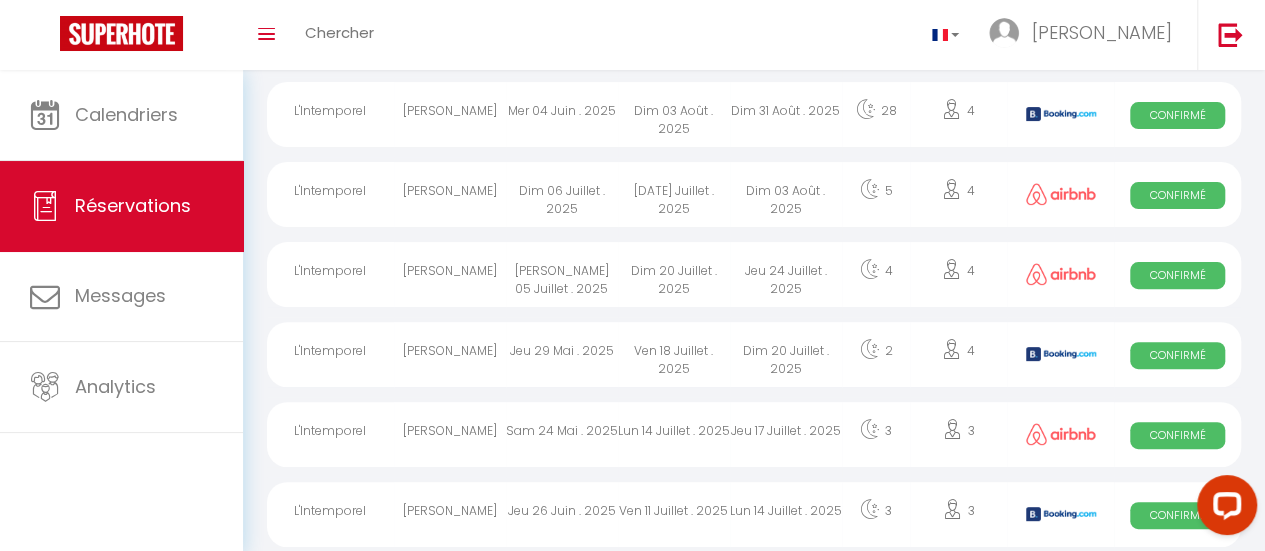 click on "Dim 20 Juillet . 2025" at bounding box center [674, 274] 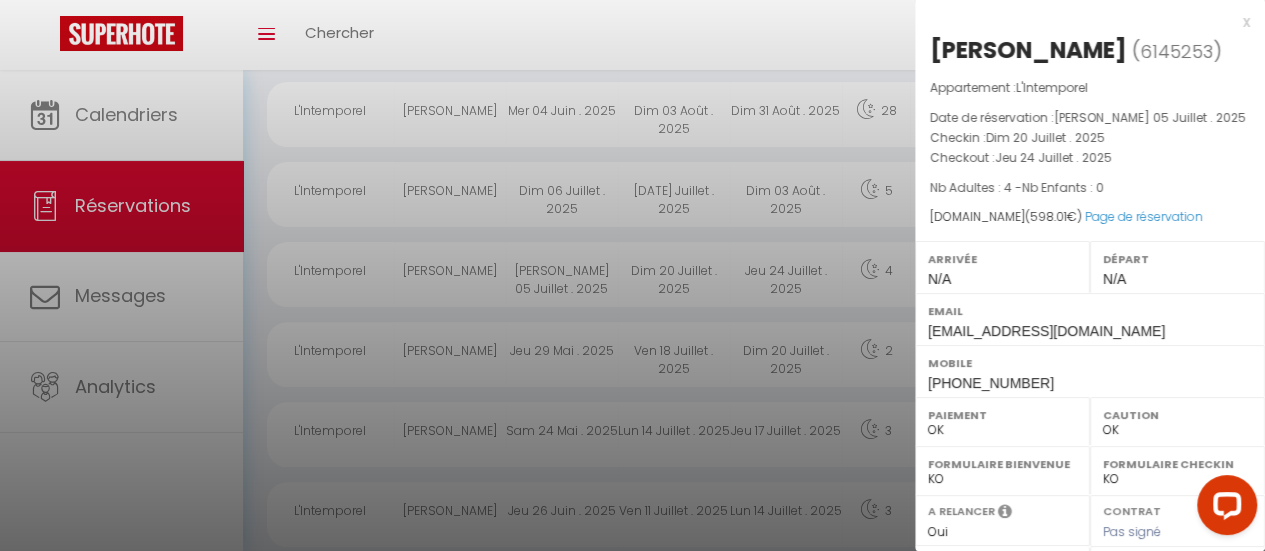 click on "x" at bounding box center (1082, 22) 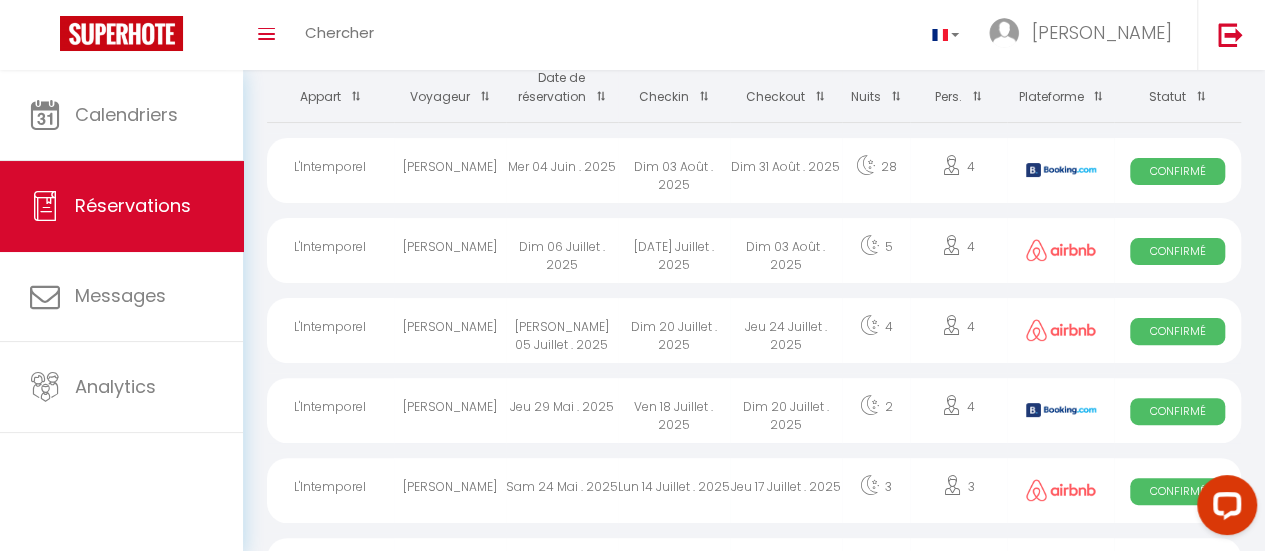 scroll, scrollTop: 100, scrollLeft: 0, axis: vertical 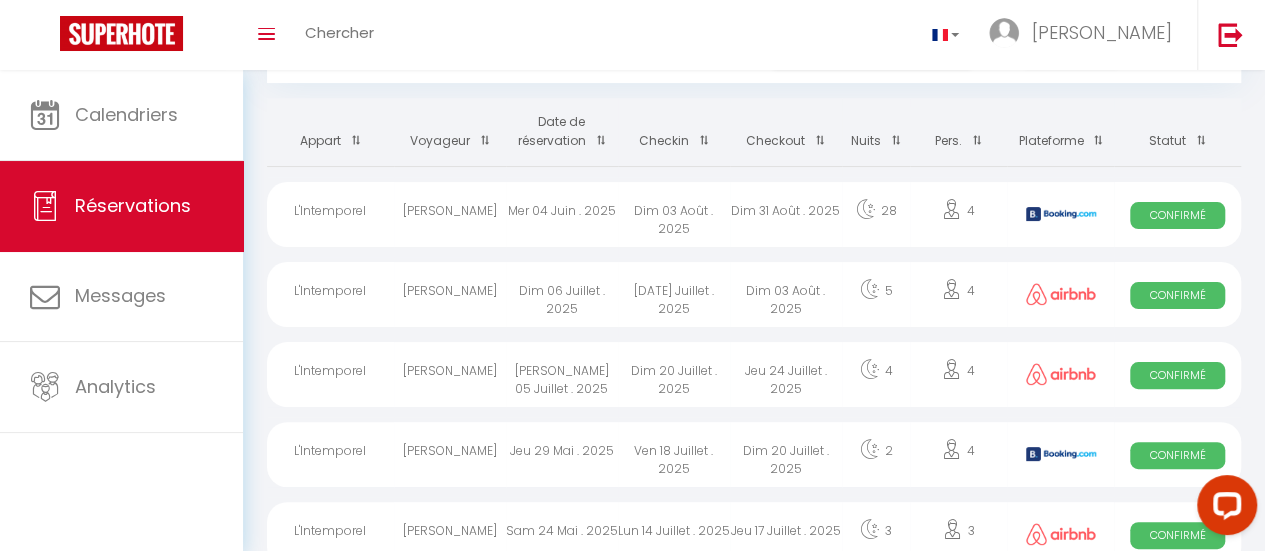 click on "Dim 03 Août . 2025" at bounding box center [786, 294] 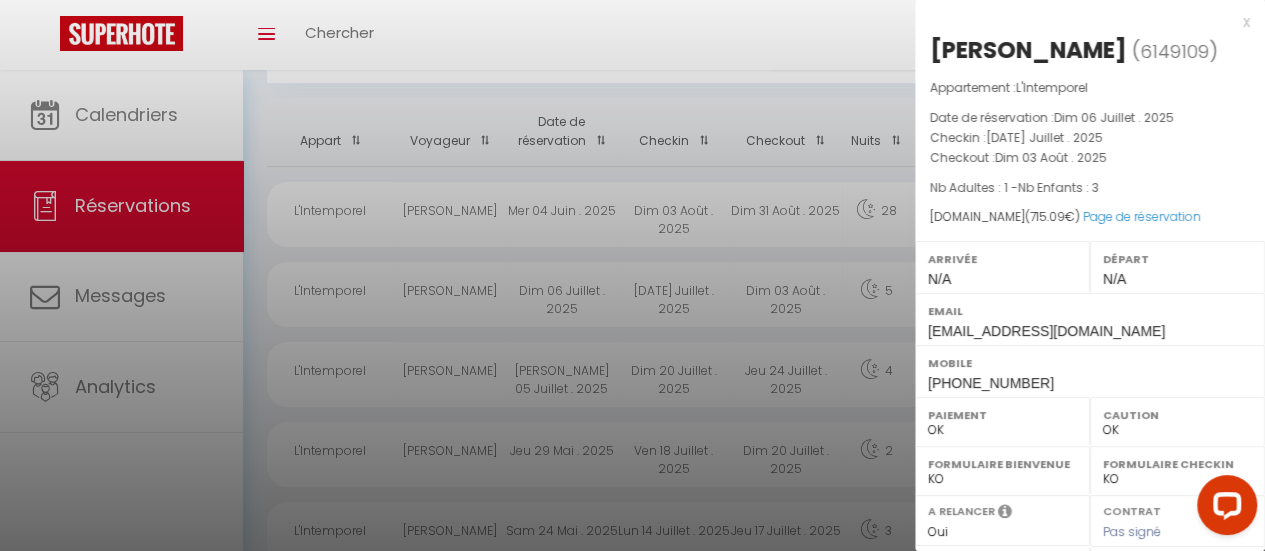 click at bounding box center [632, 275] 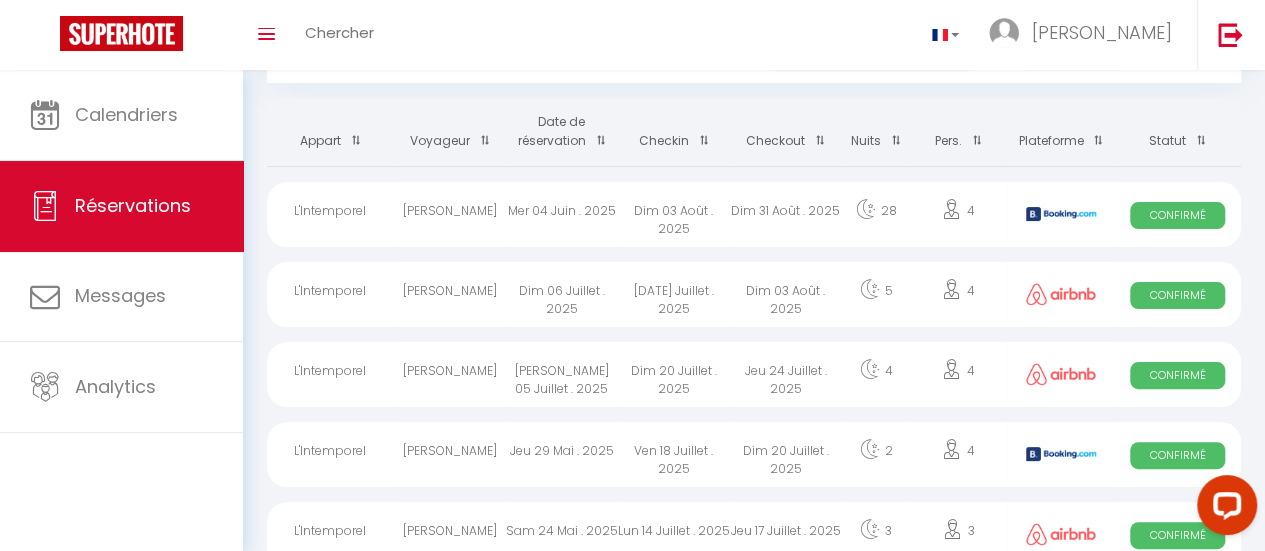 click at bounding box center (952, 289) 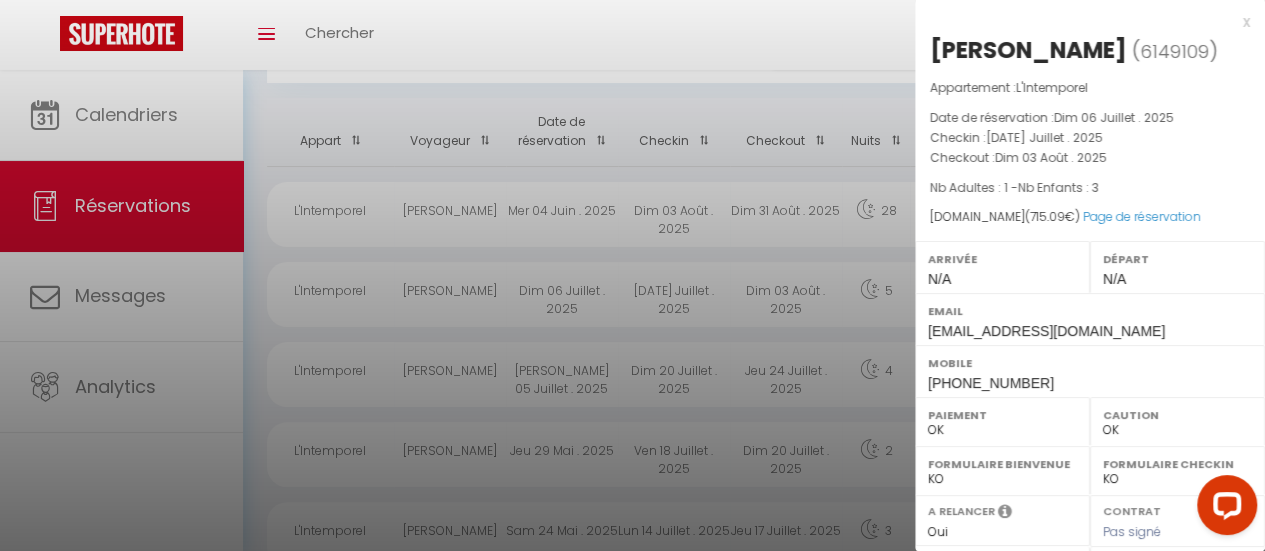click on "x" at bounding box center (1082, 22) 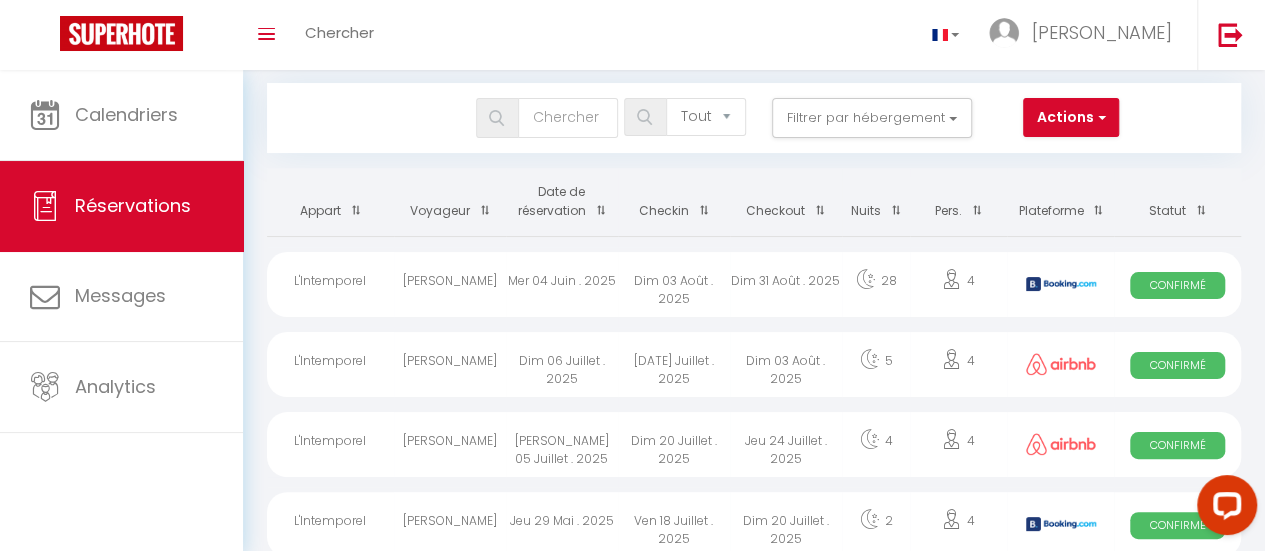 scroll, scrollTop: 0, scrollLeft: 0, axis: both 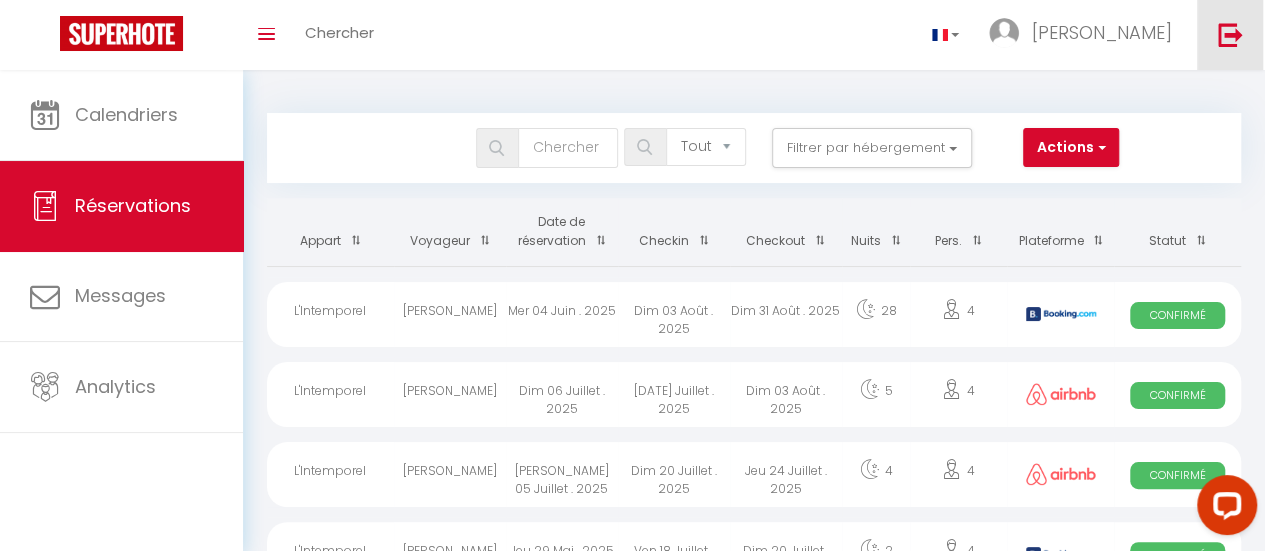 click at bounding box center (1230, 34) 